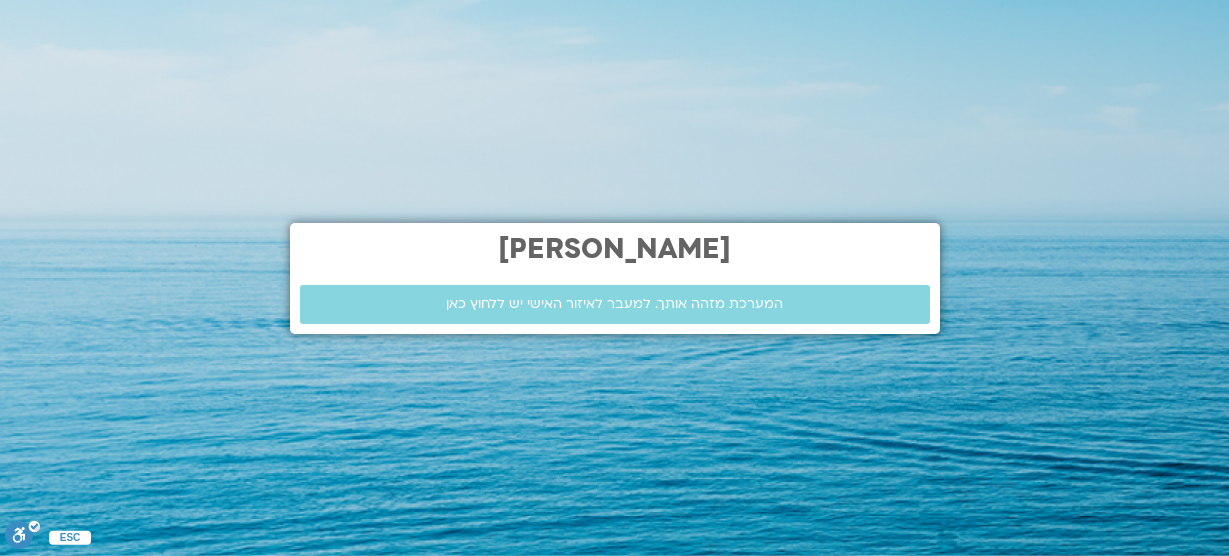 scroll, scrollTop: 0, scrollLeft: 0, axis: both 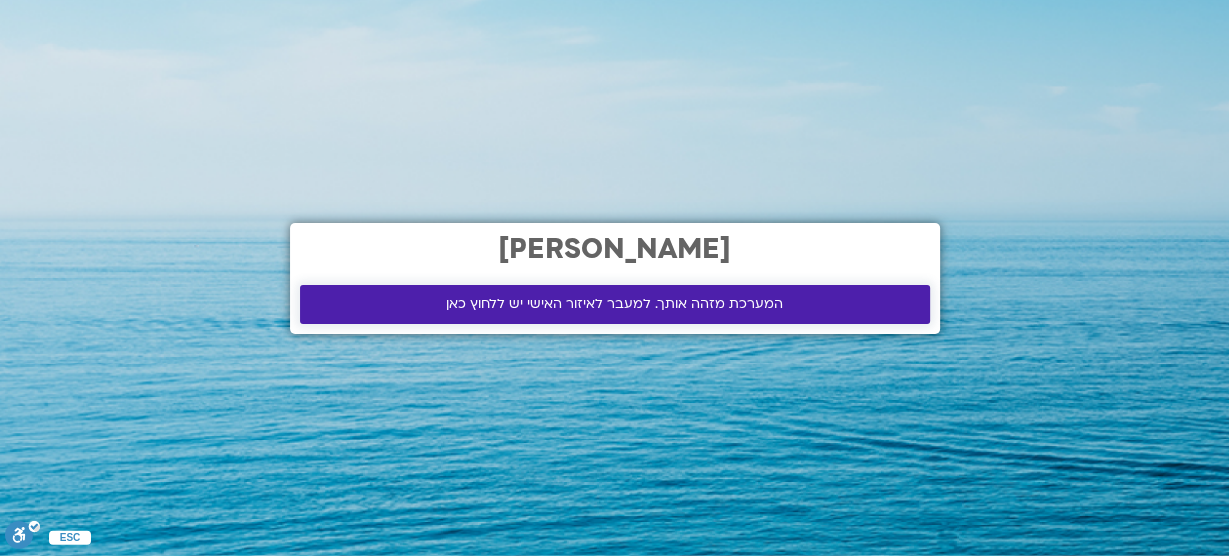click on "המערכת מזהה אותך. למעבר לאיזור האישי יש ללחוץ כאן" at bounding box center (614, 304) 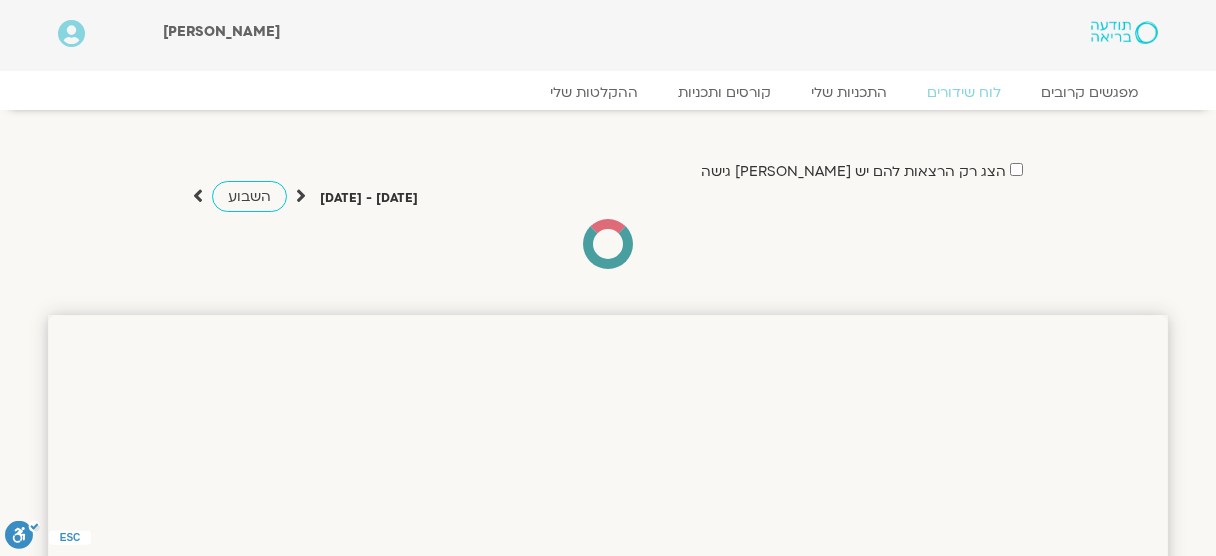 scroll, scrollTop: 0, scrollLeft: 0, axis: both 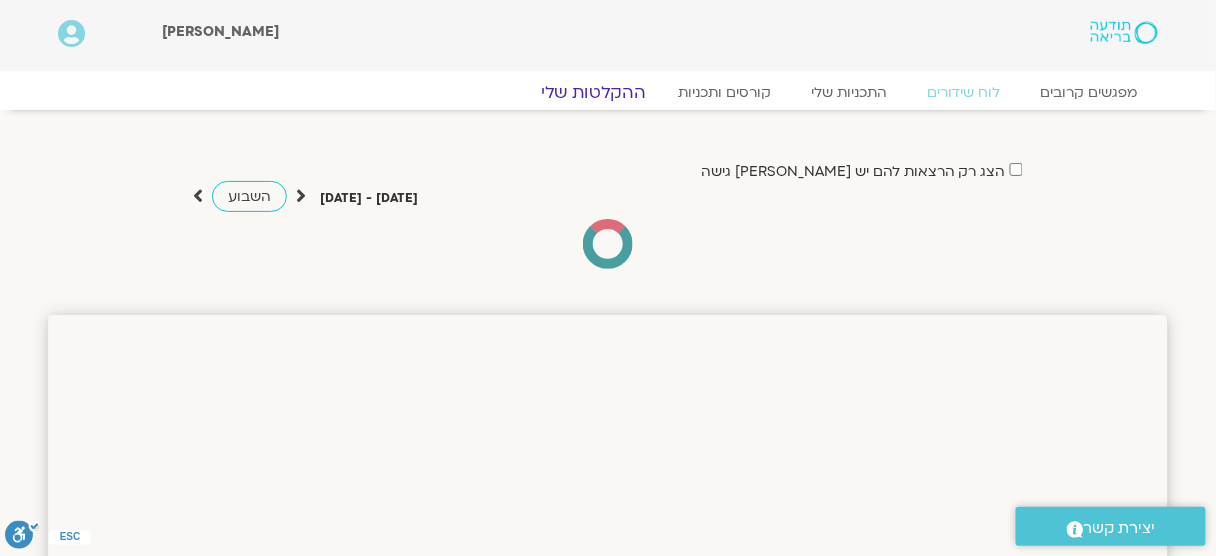 click on "ההקלטות שלי" 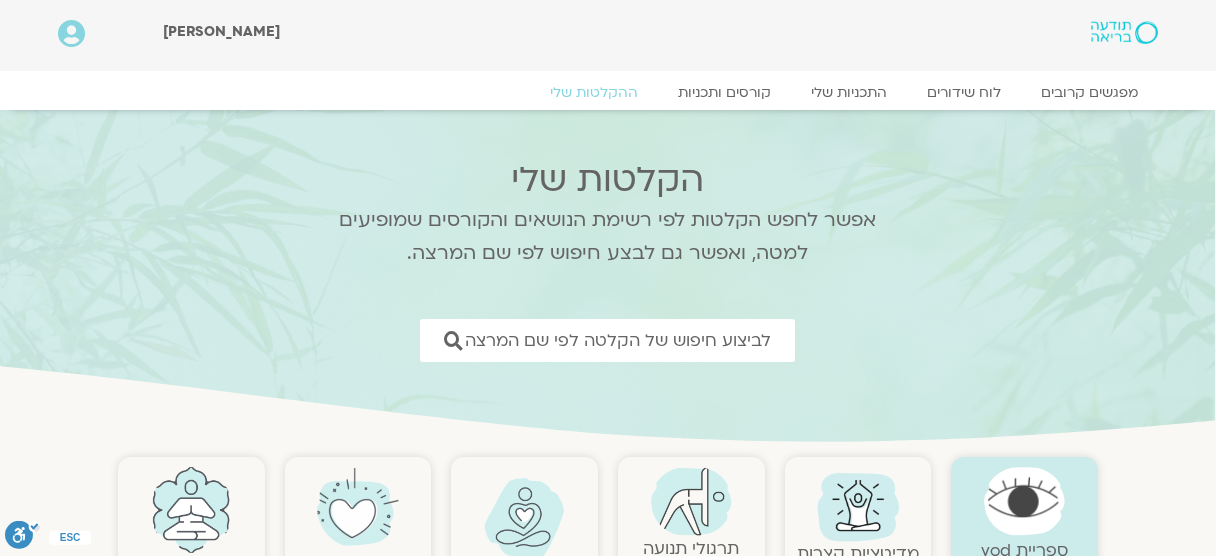 scroll, scrollTop: 0, scrollLeft: 0, axis: both 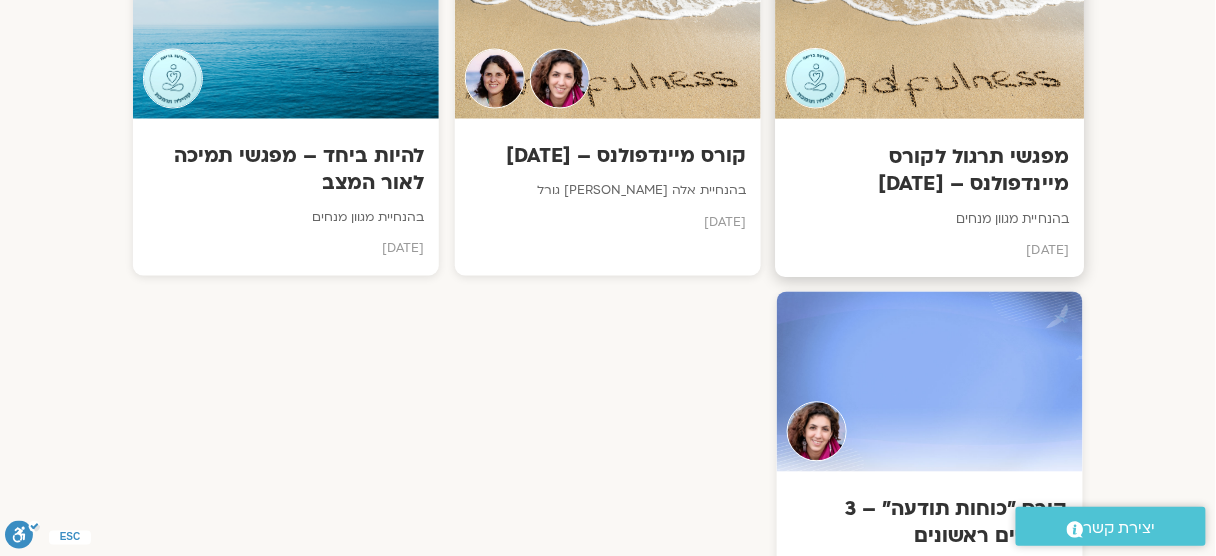 click on "מפגשי תרגול לקורס מיינדפולנס – יוני 25" at bounding box center (930, 171) 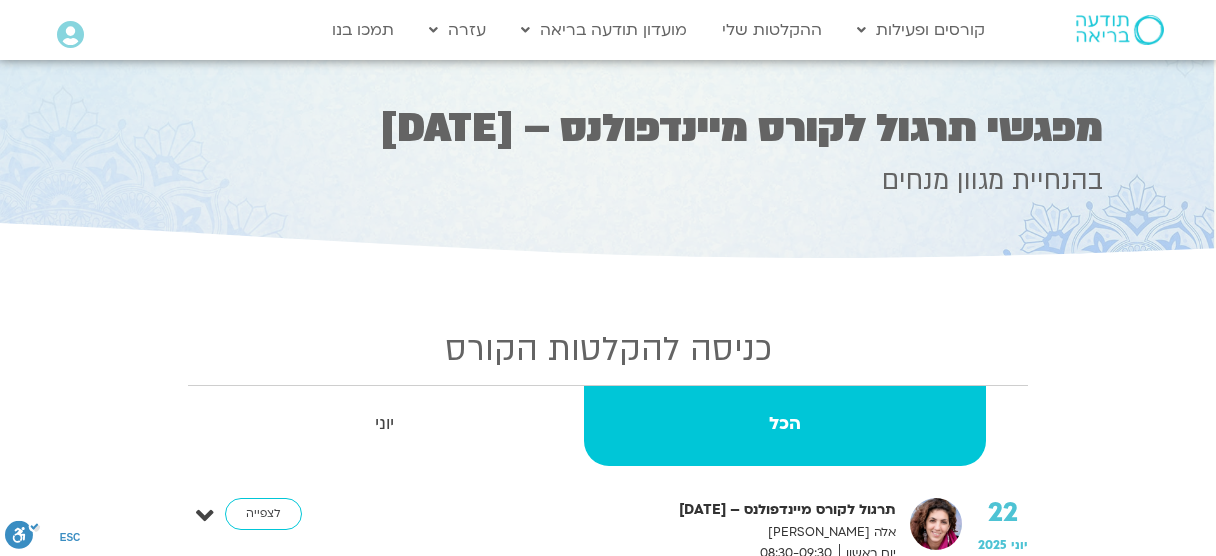 scroll, scrollTop: 0, scrollLeft: 0, axis: both 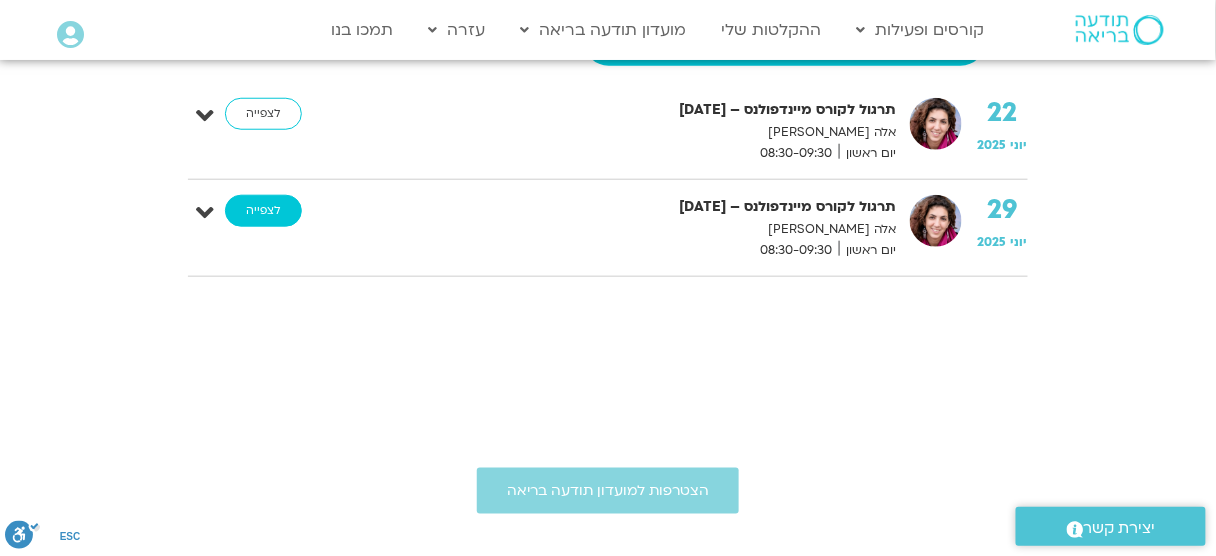 click on "לצפייה" at bounding box center (263, 211) 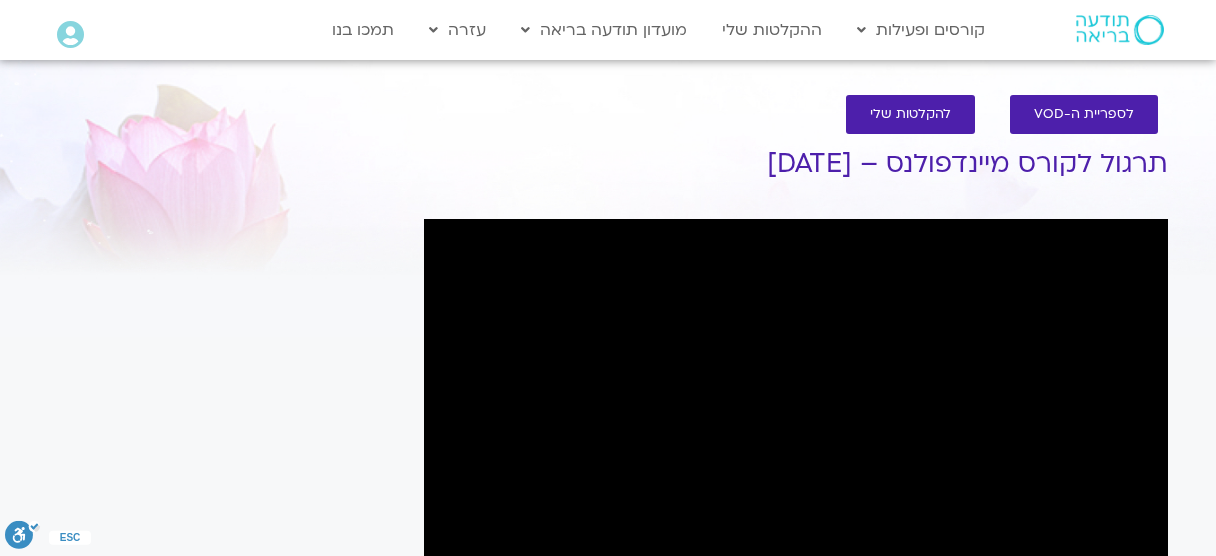 scroll, scrollTop: 0, scrollLeft: 0, axis: both 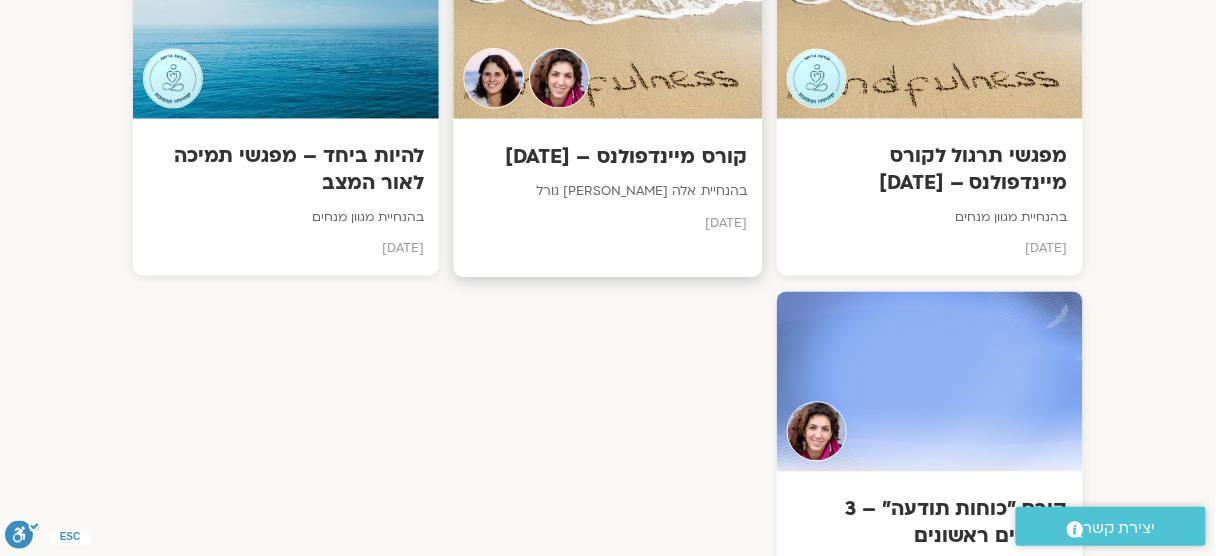 click on "קורס מיינדפולנס – [DATE]" at bounding box center [608, 157] 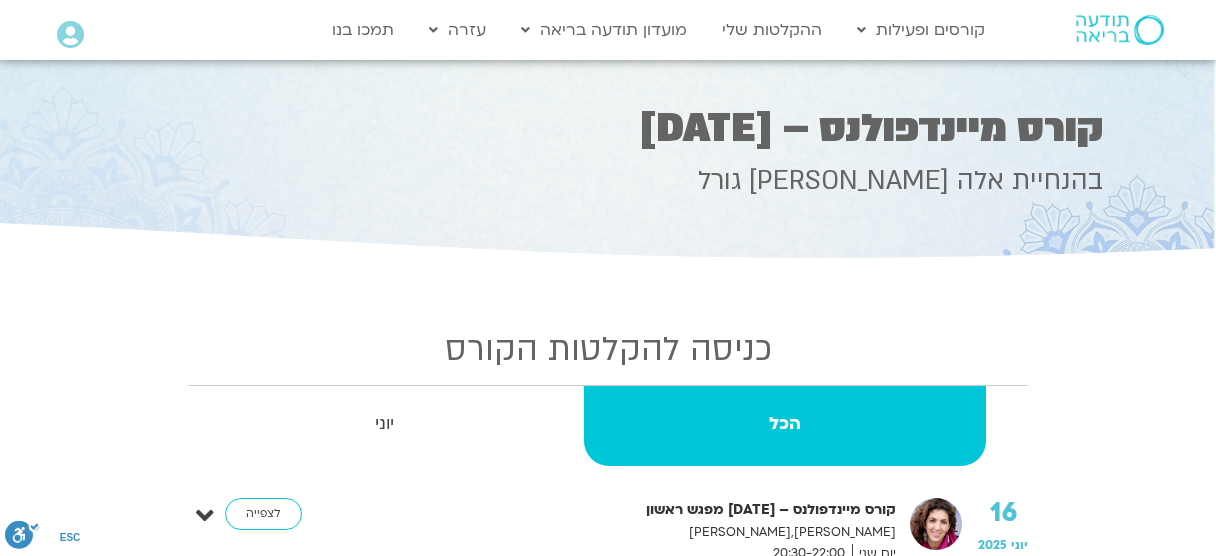scroll, scrollTop: 0, scrollLeft: 0, axis: both 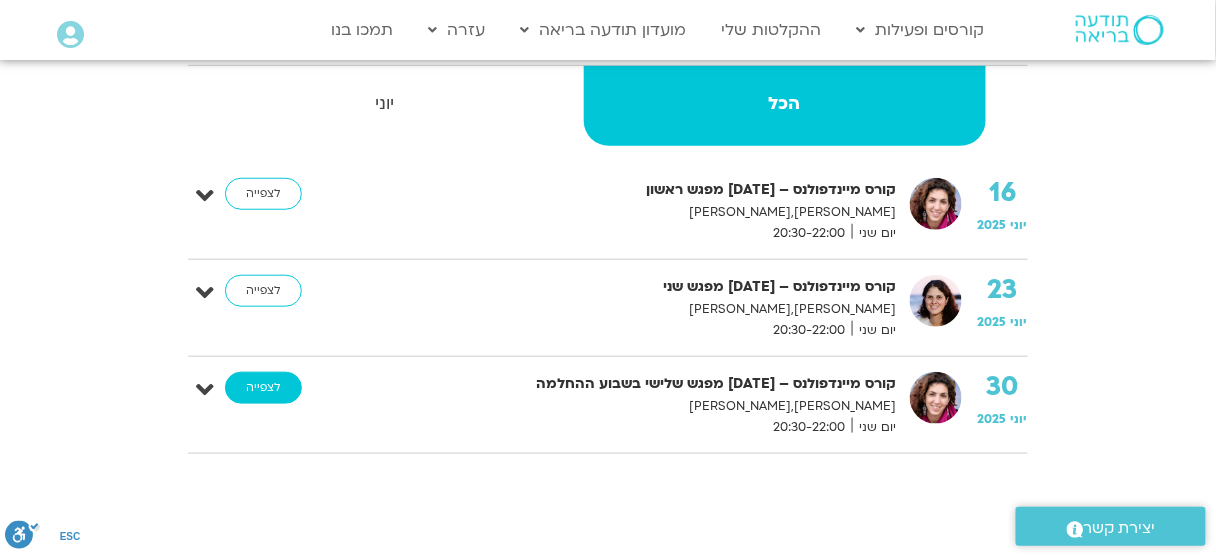 click on "לצפייה" at bounding box center [263, 388] 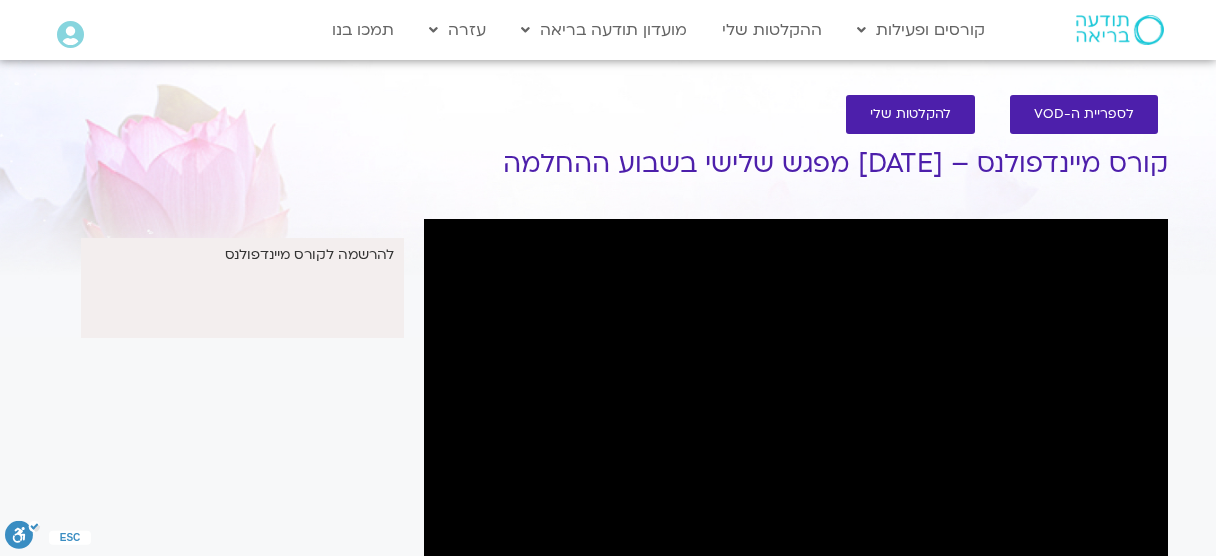 scroll, scrollTop: 0, scrollLeft: 0, axis: both 